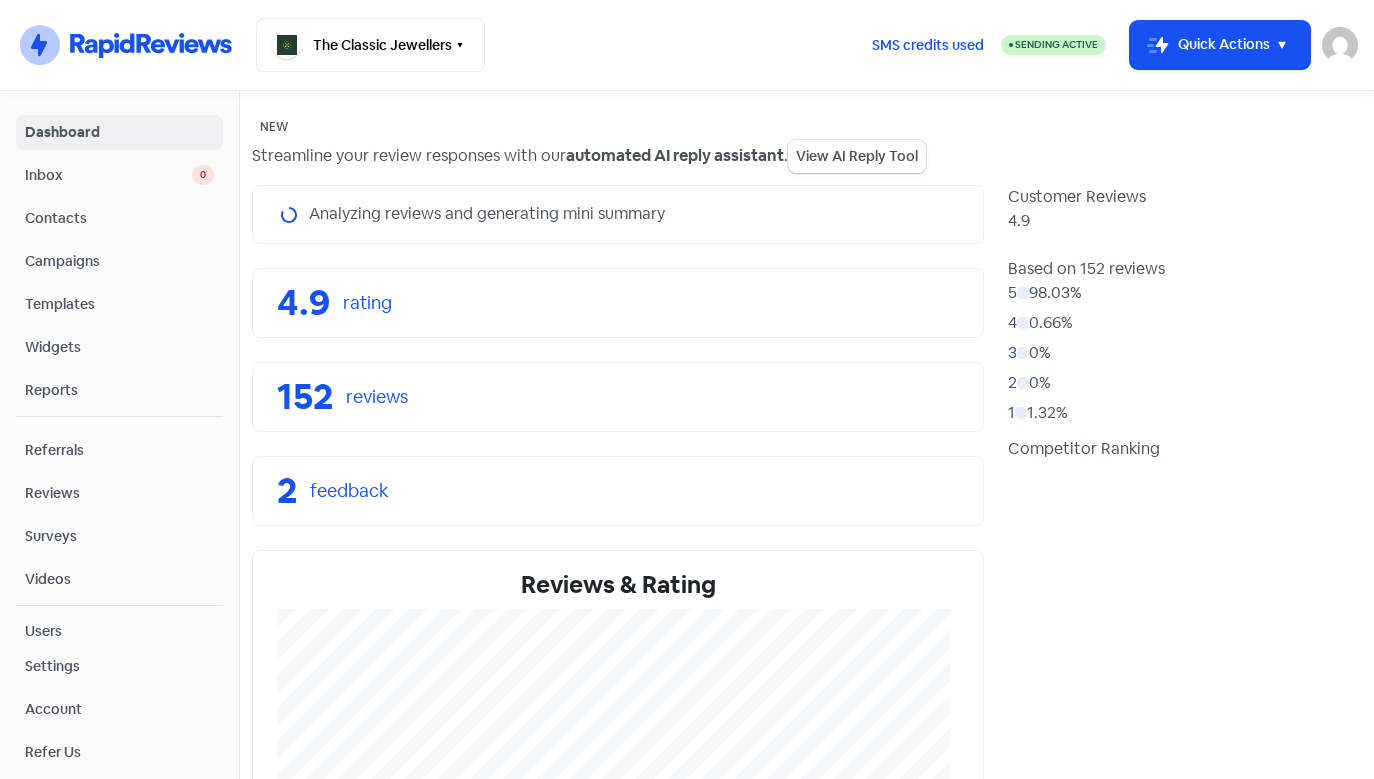scroll, scrollTop: 0, scrollLeft: 0, axis: both 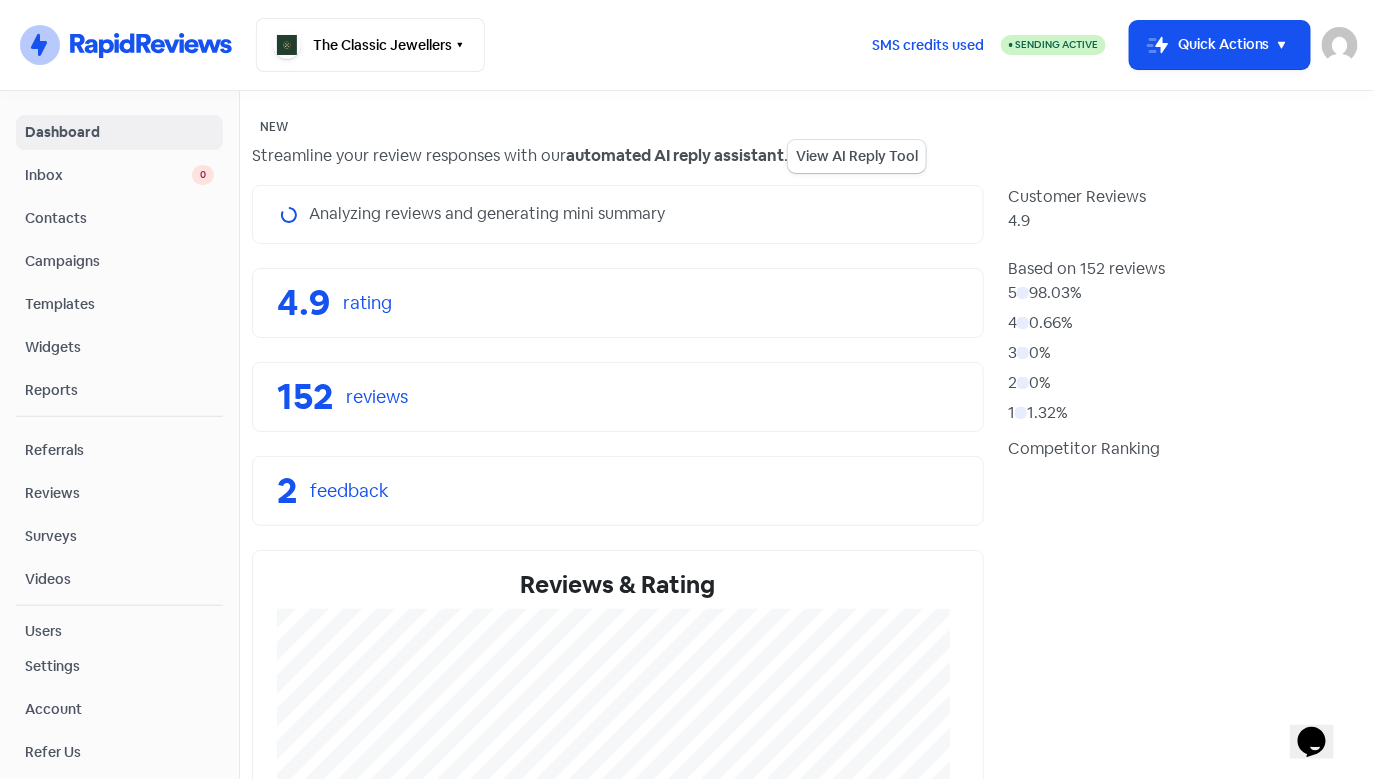 click on "Contacts" at bounding box center [119, 218] 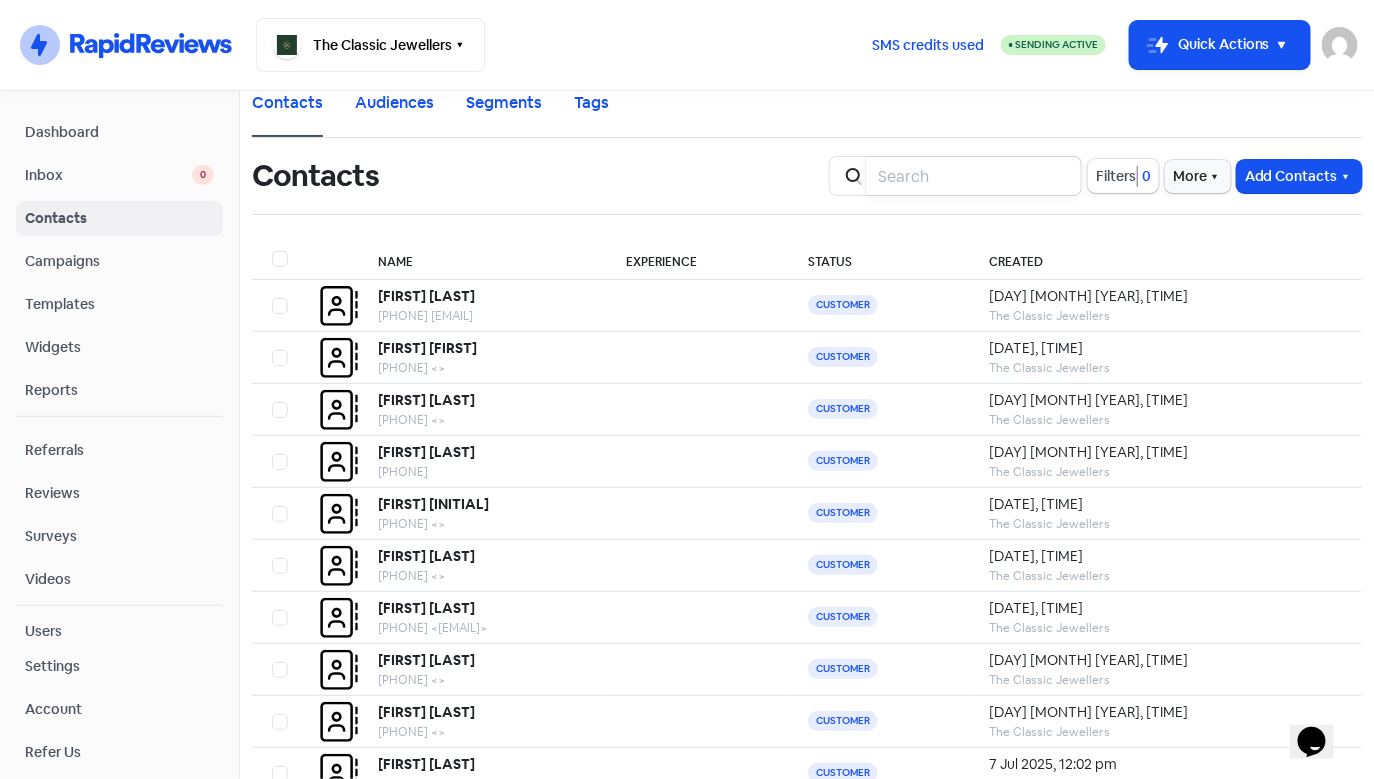 click at bounding box center (974, 176) 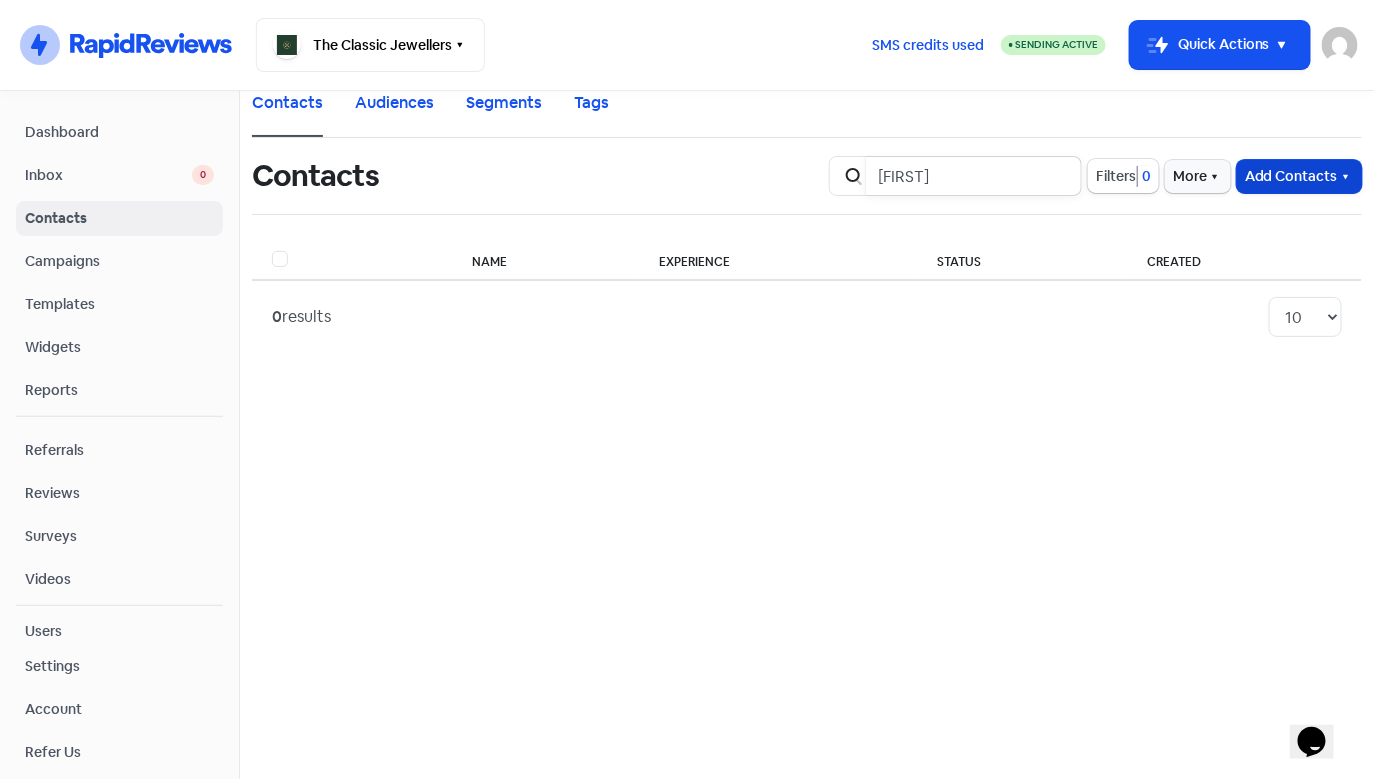 type on "[FIRST]" 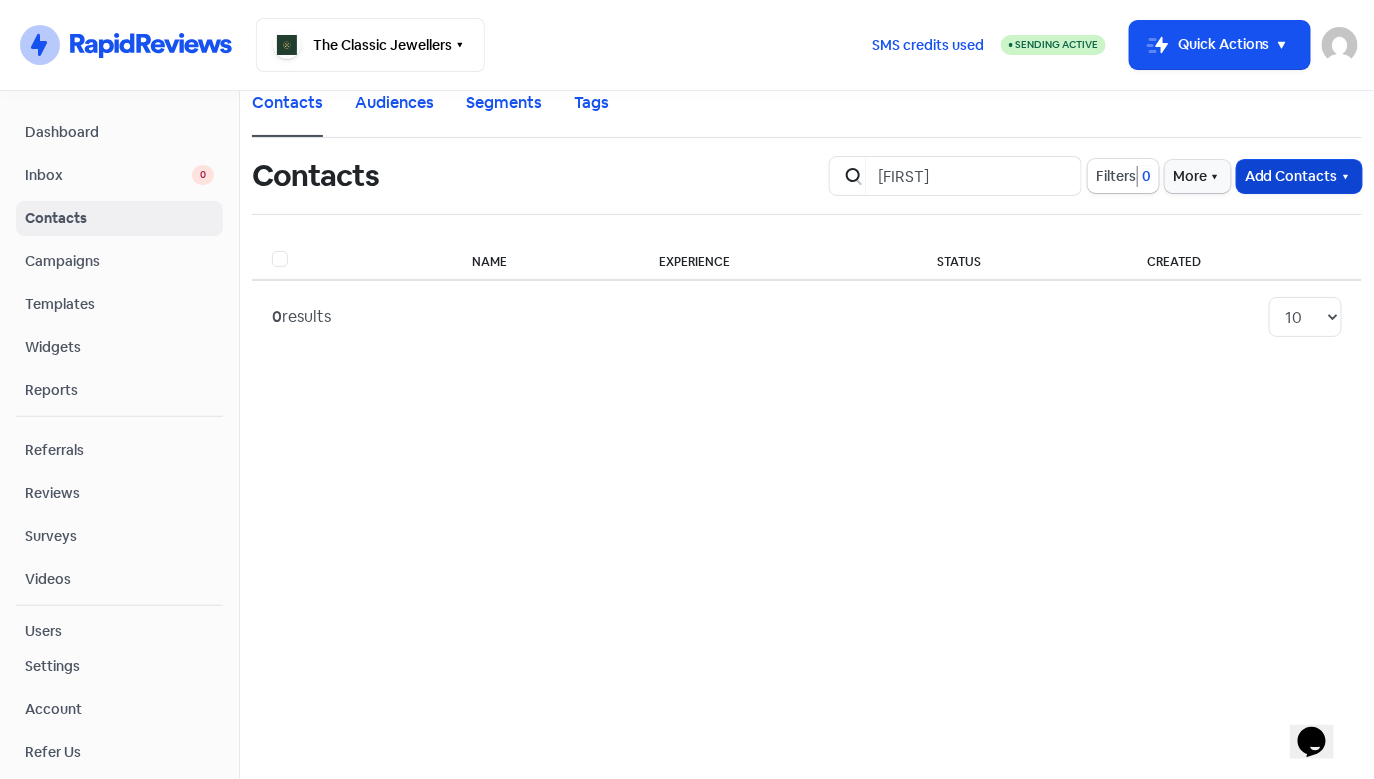 click on "Add Contacts" at bounding box center (1299, 176) 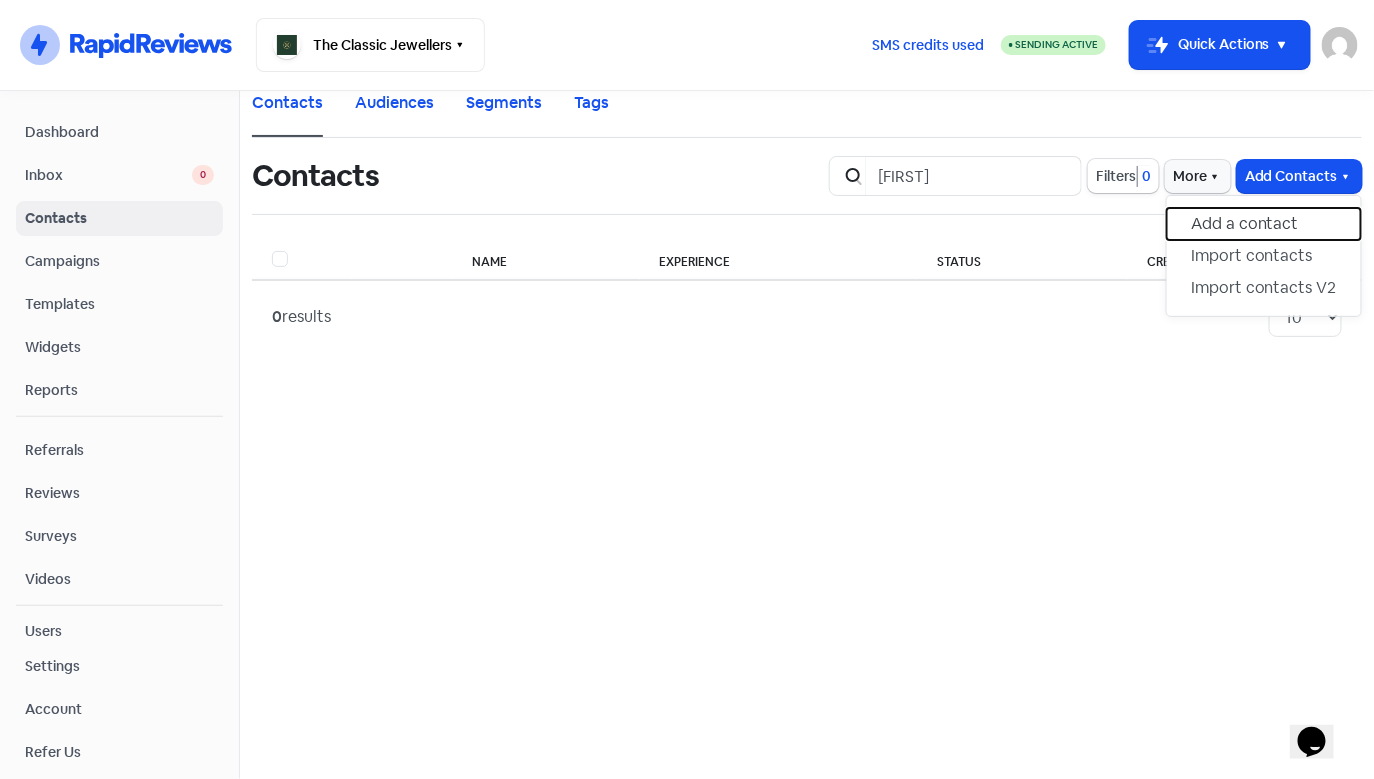 click on "Add a contact" at bounding box center (1264, 224) 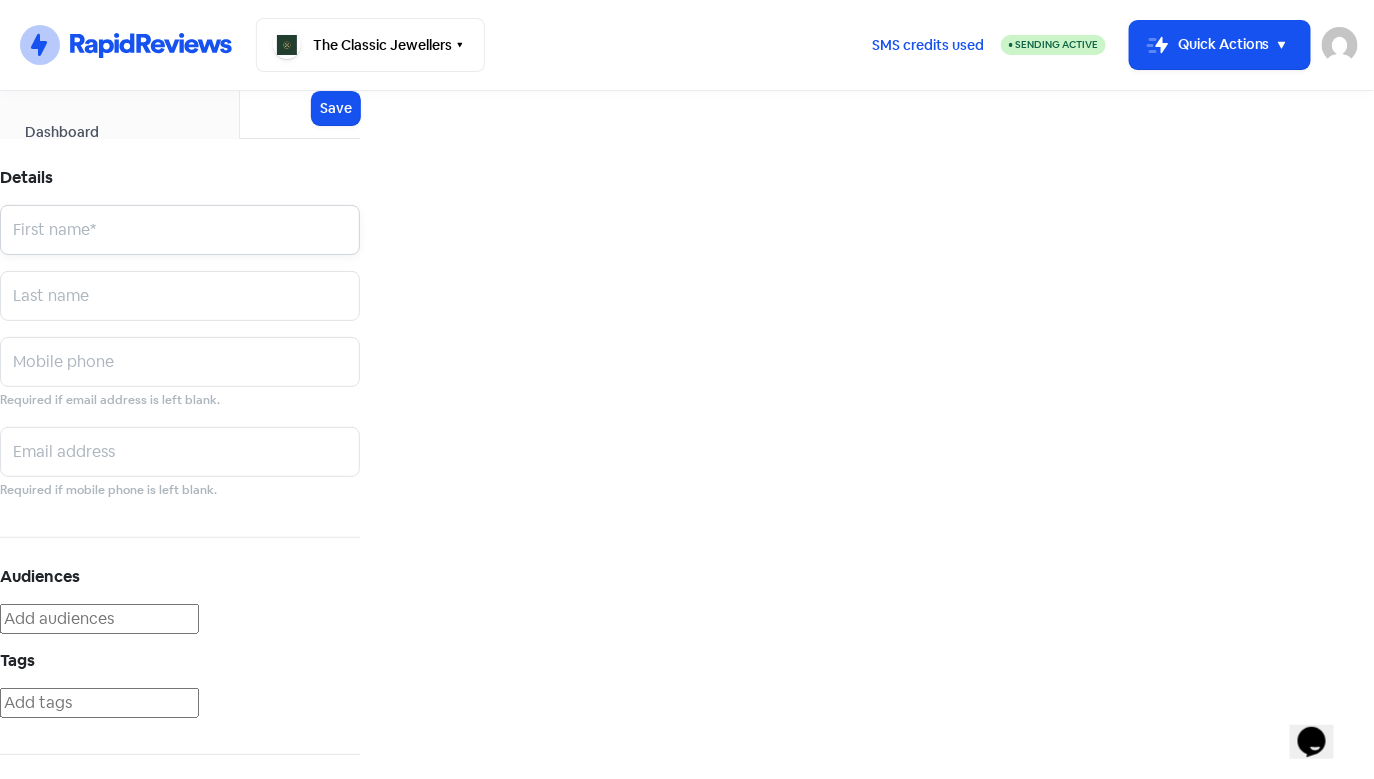 click at bounding box center (180, 230) 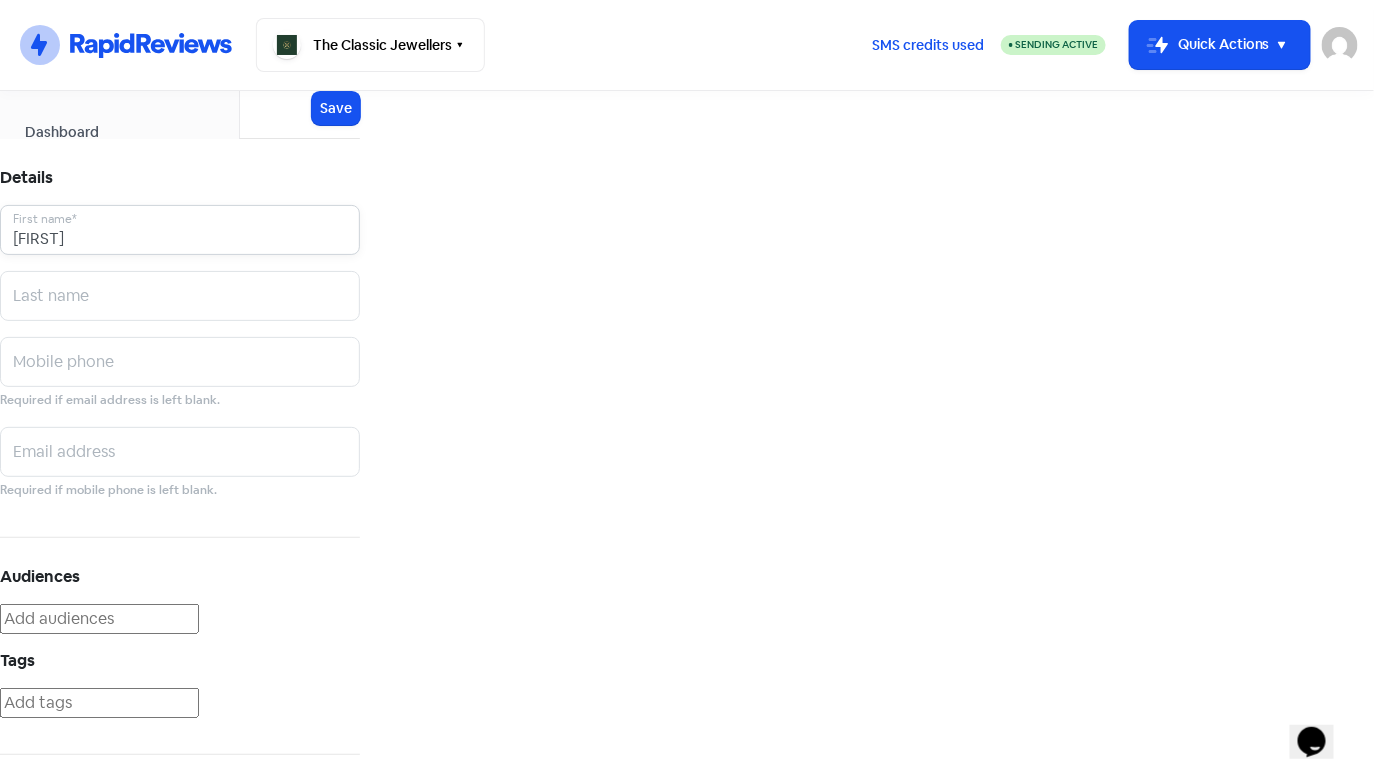 type on "[FIRST]" 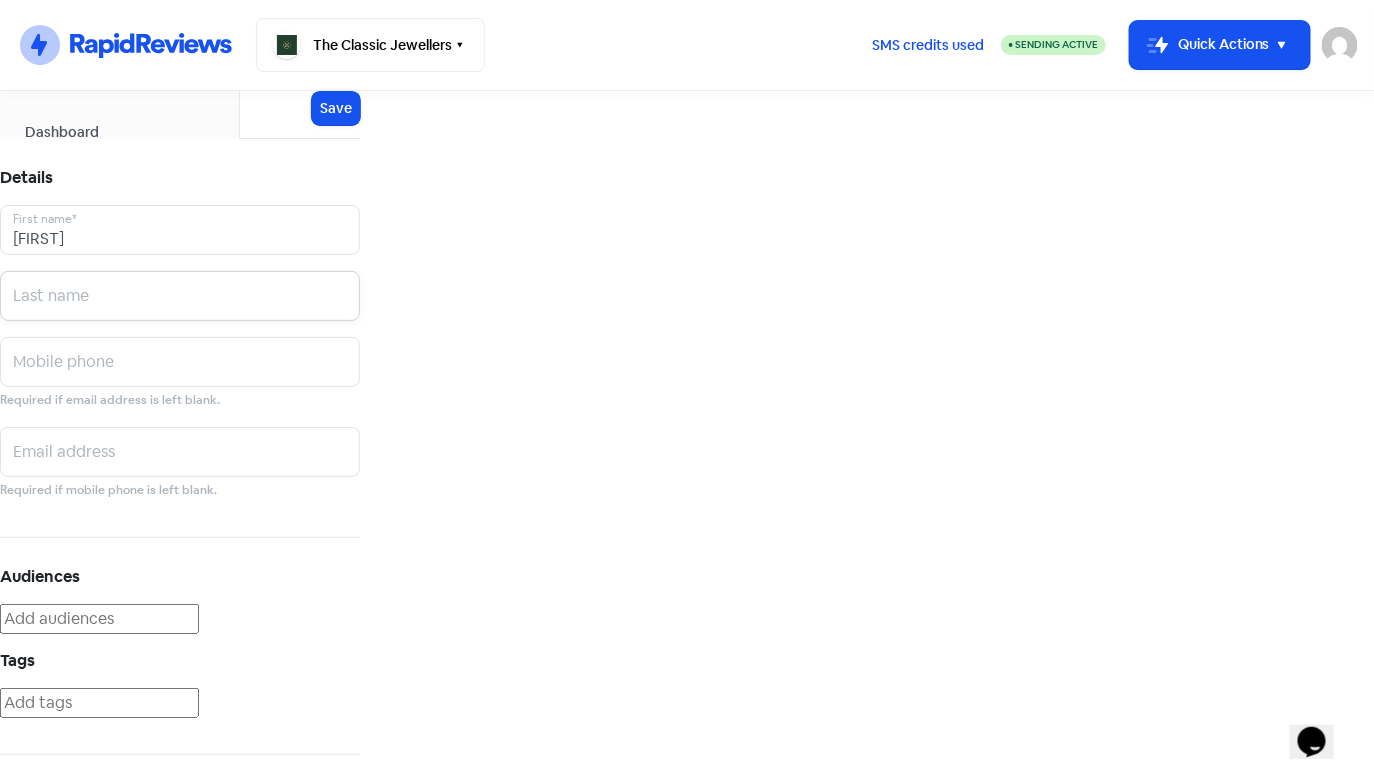 click at bounding box center [180, 230] 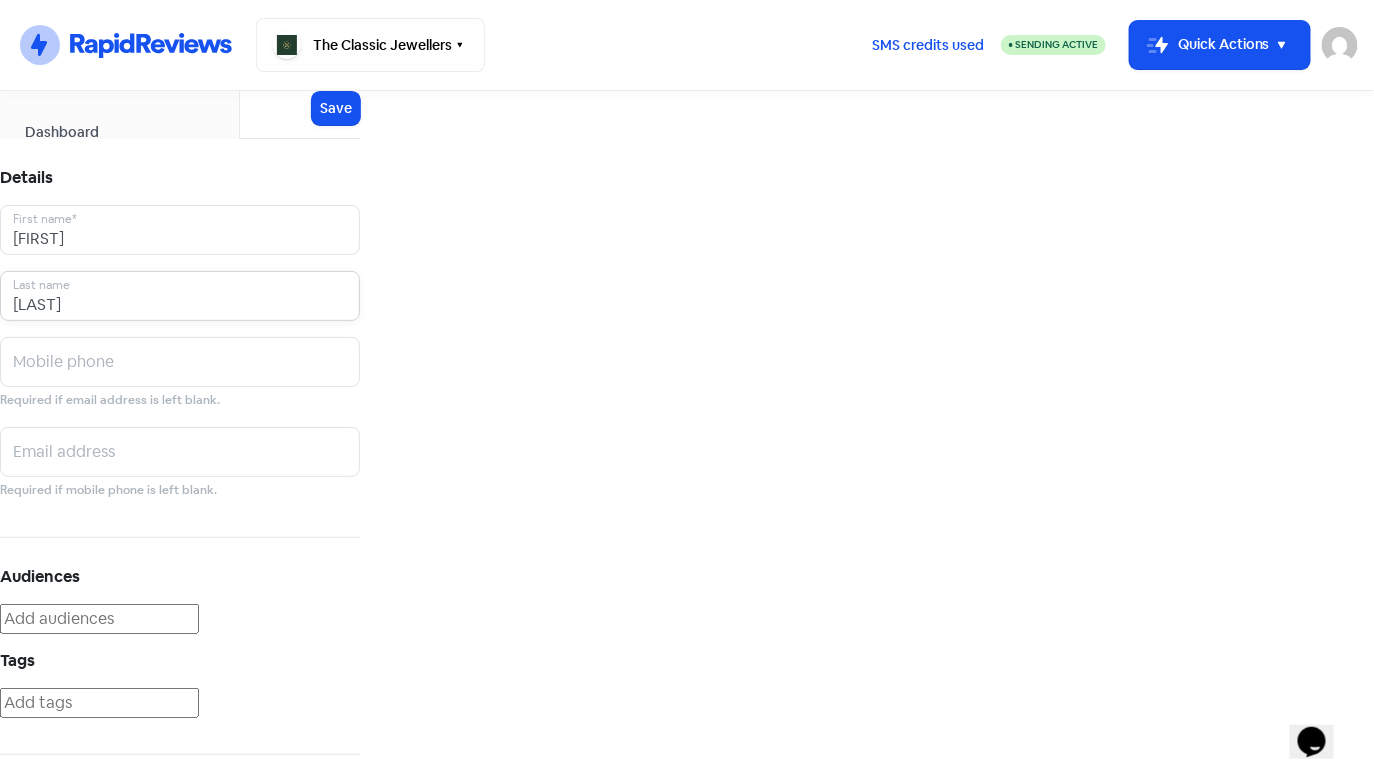 type on "[LAST]" 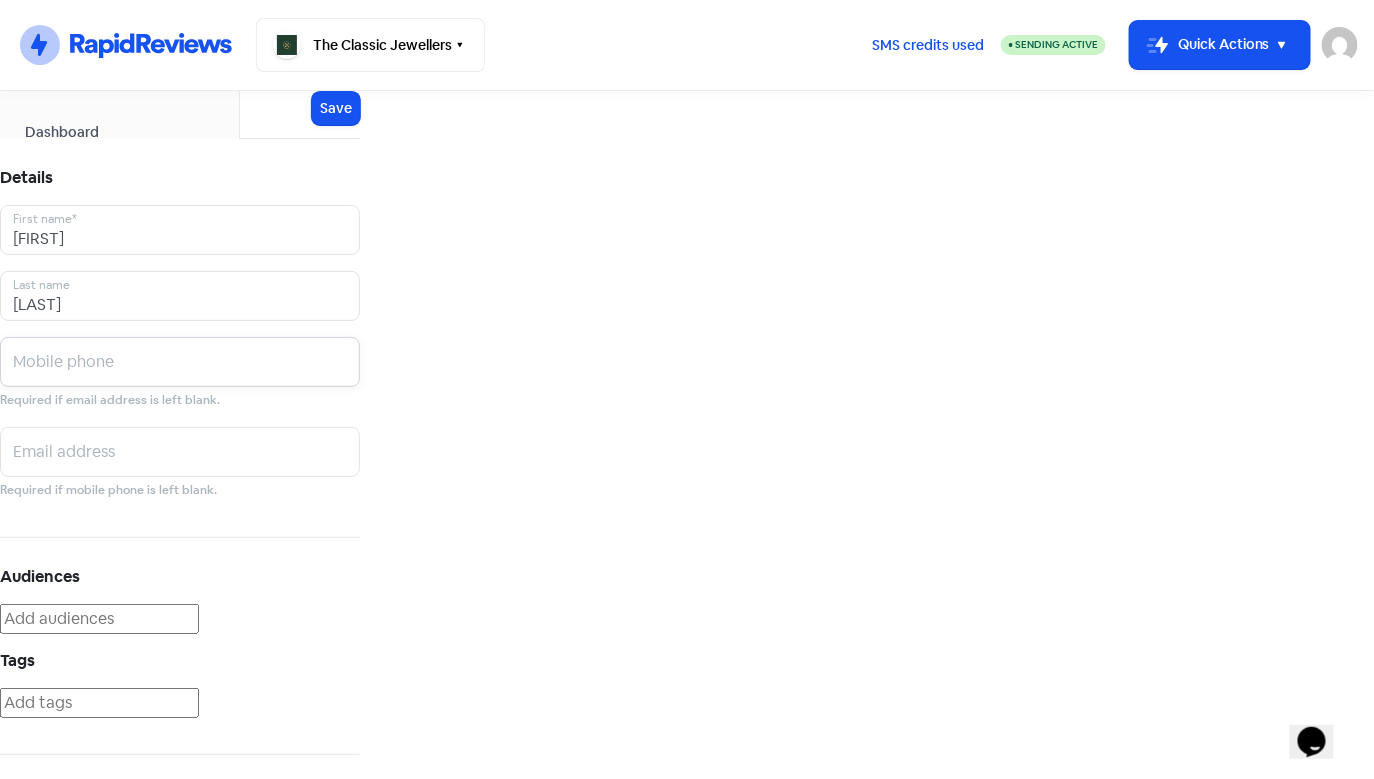 click at bounding box center (180, 230) 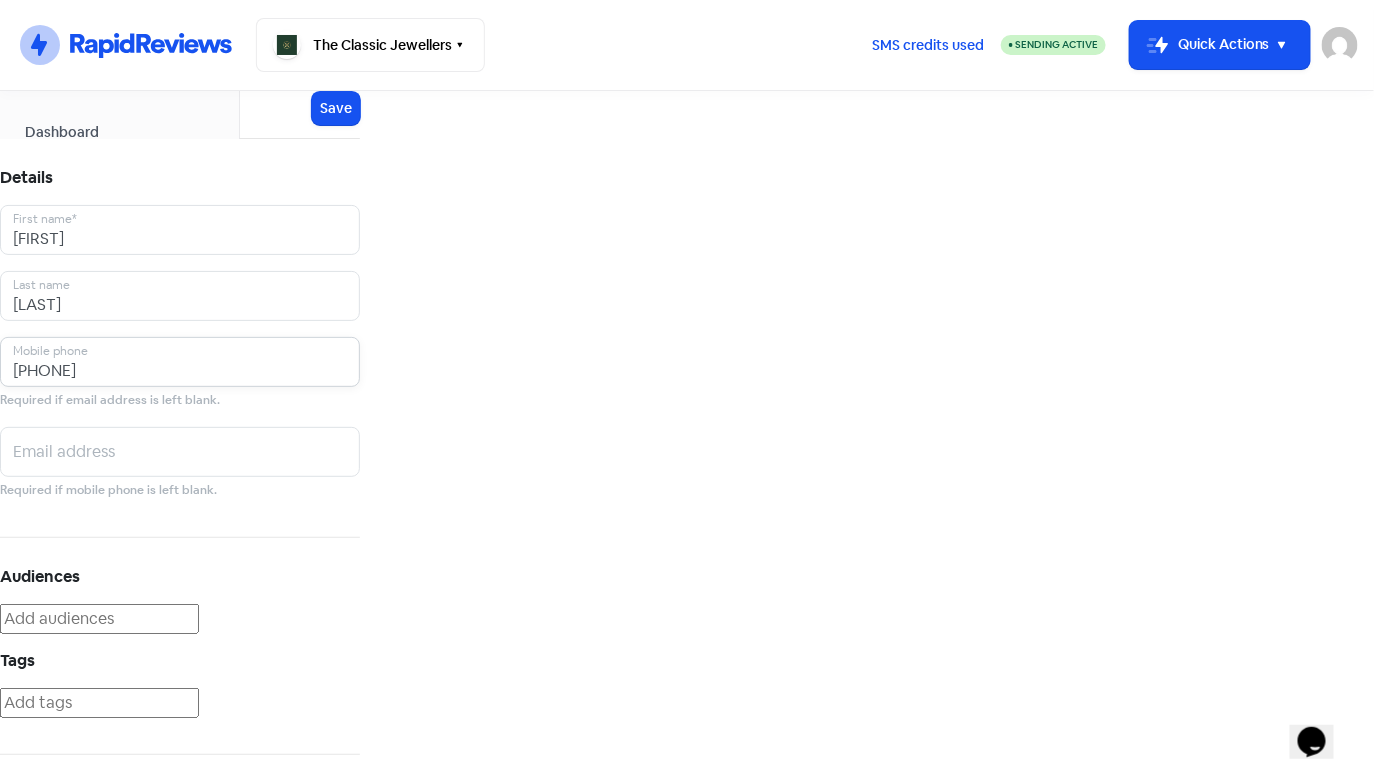 type on "[PHONE]" 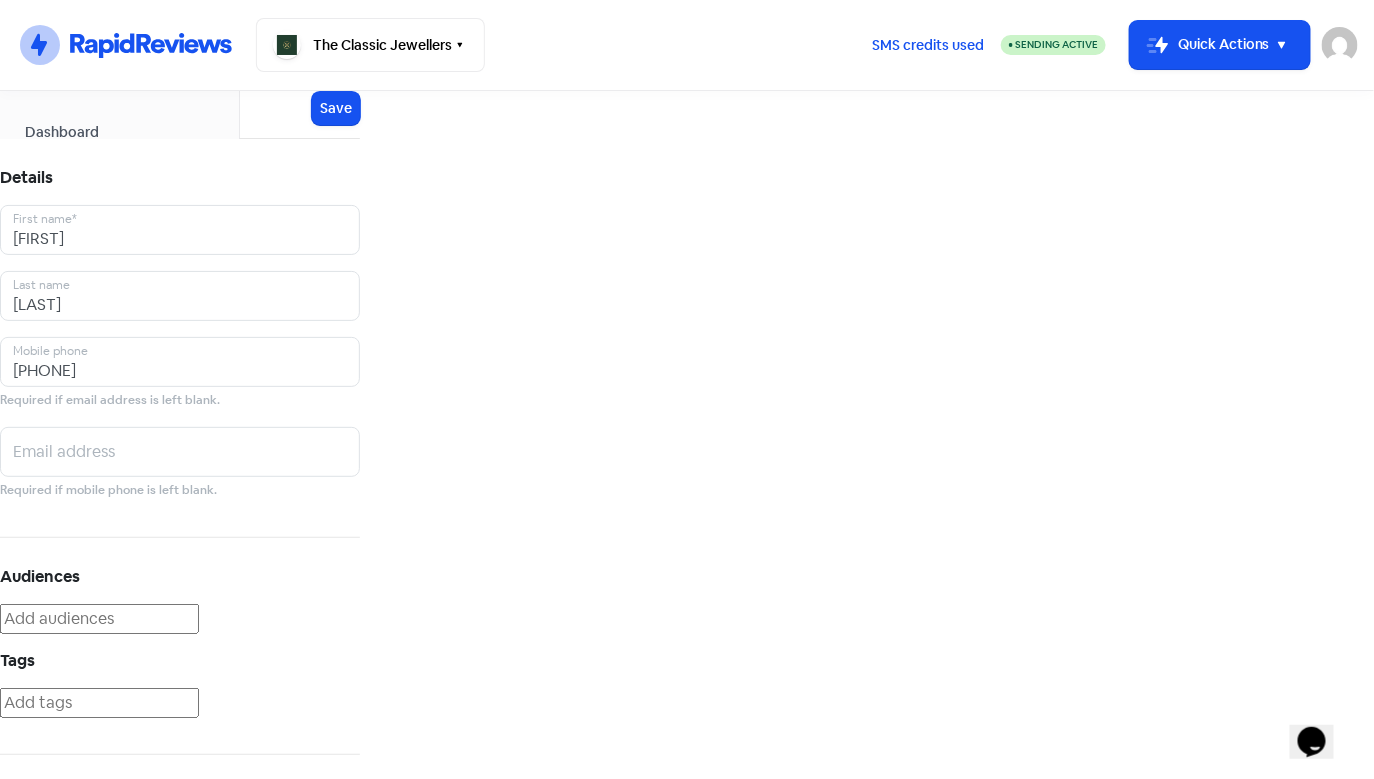 click at bounding box center [99, 703] 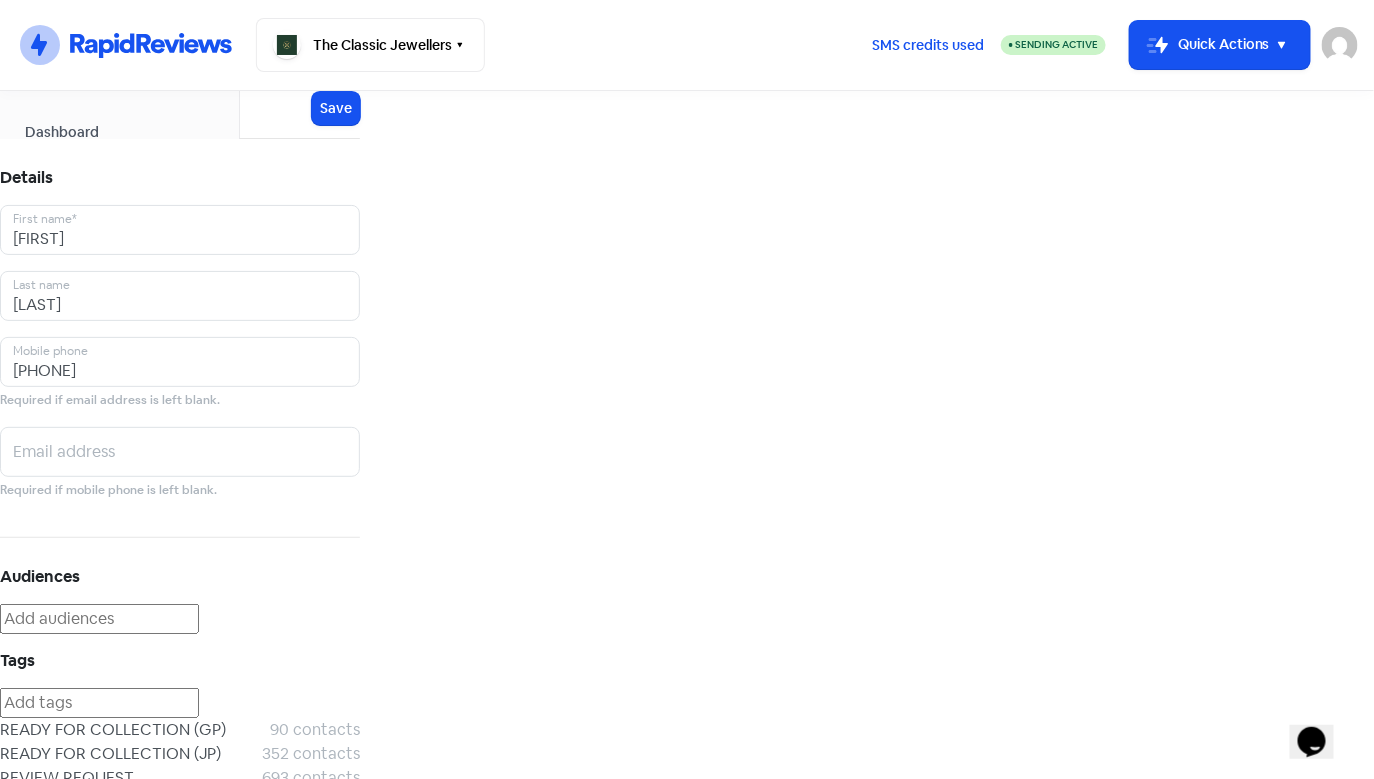 click on "READY FOR COLLECTION (GP)" at bounding box center [135, 730] 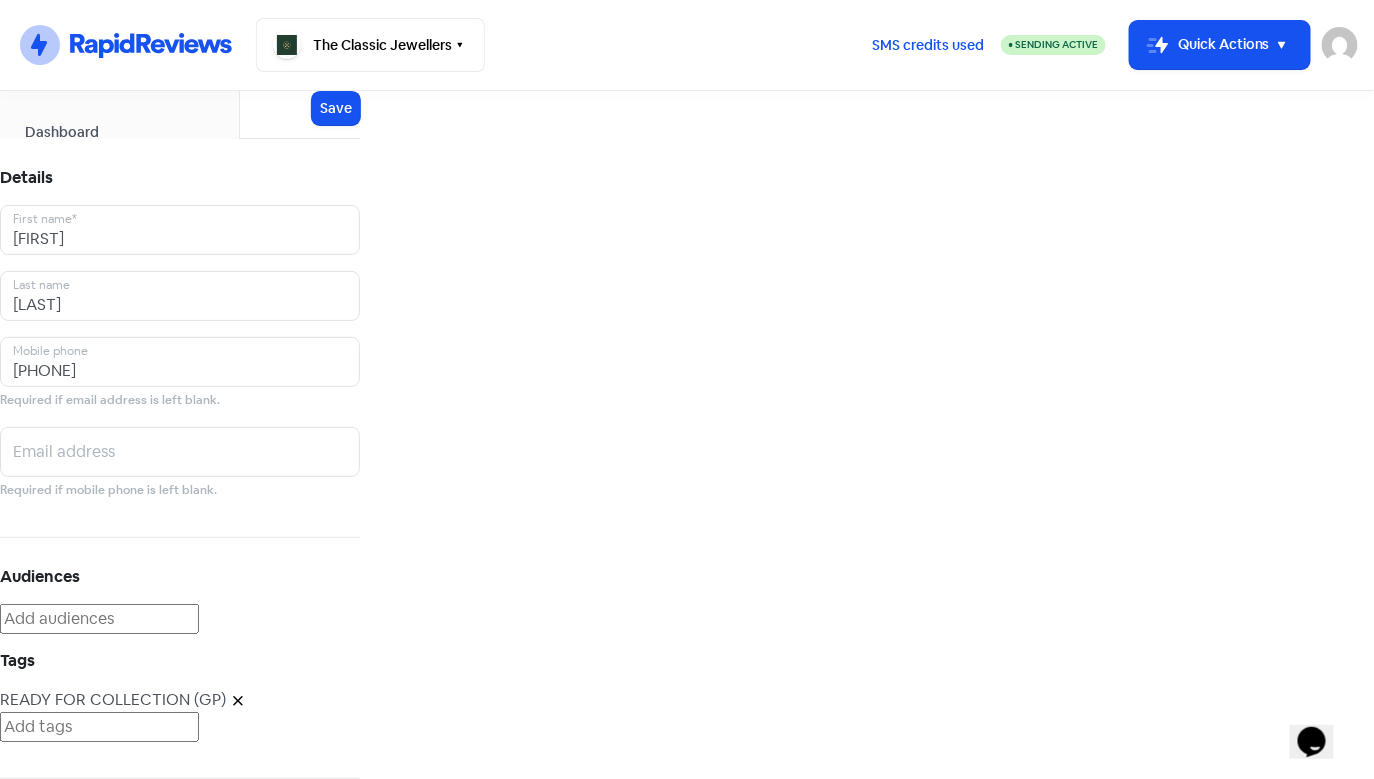 click at bounding box center (99, 727) 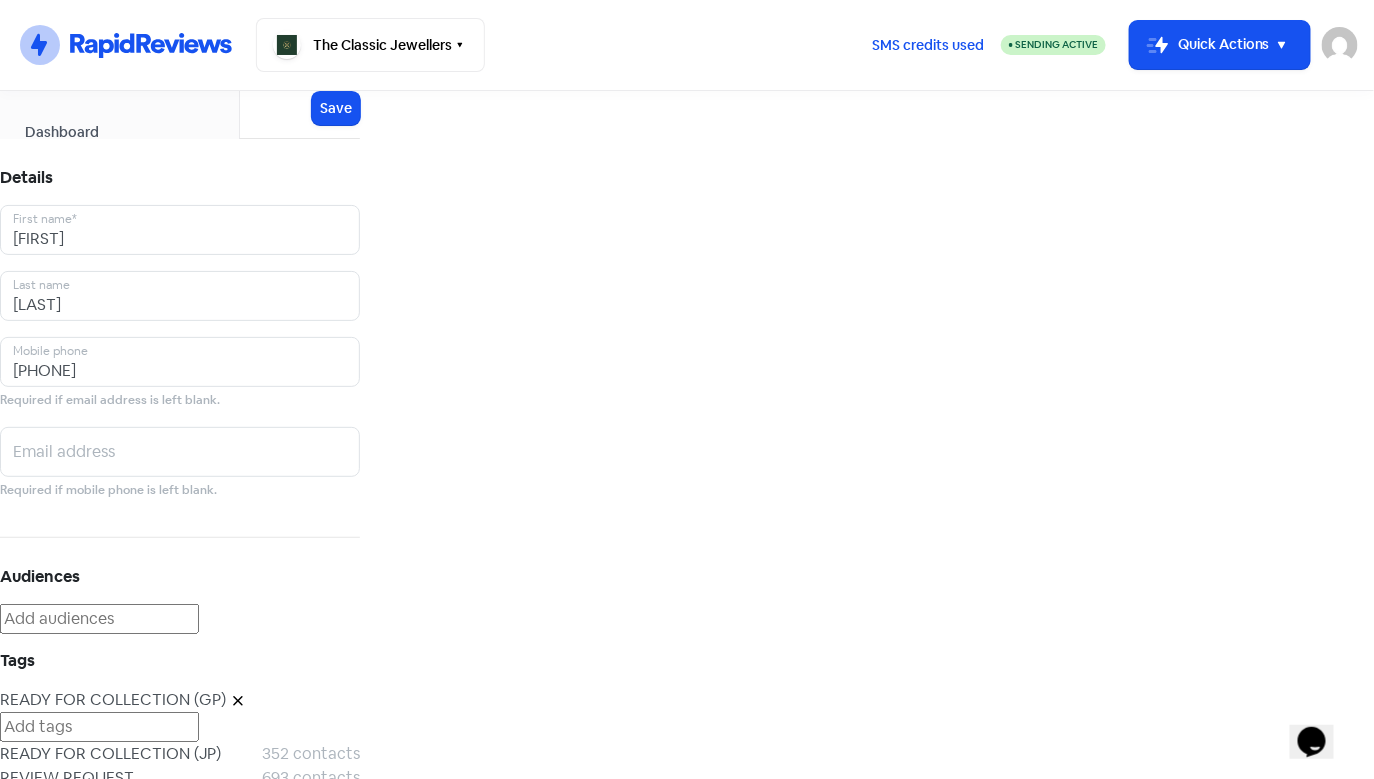 click on "REVIEW REQUEST" at bounding box center (131, 754) 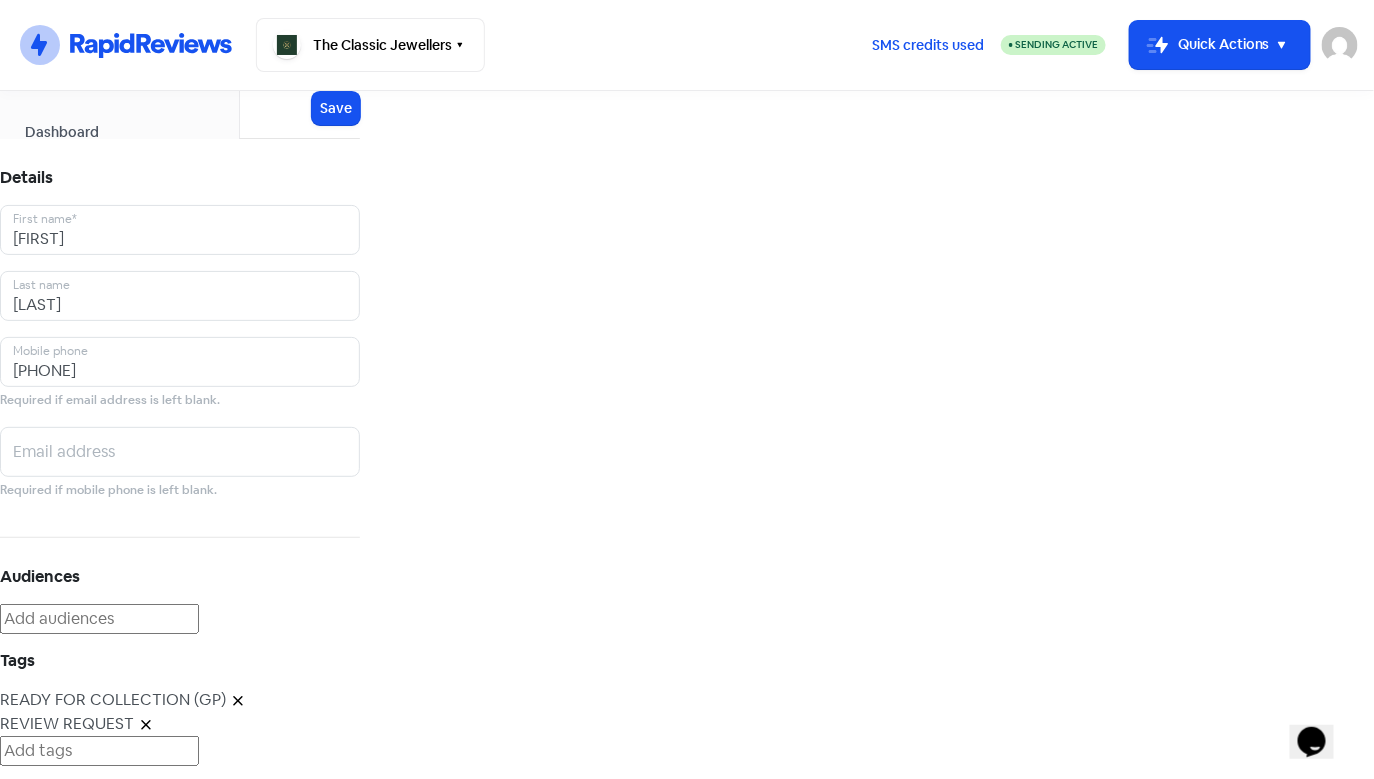 scroll, scrollTop: 0, scrollLeft: 0, axis: both 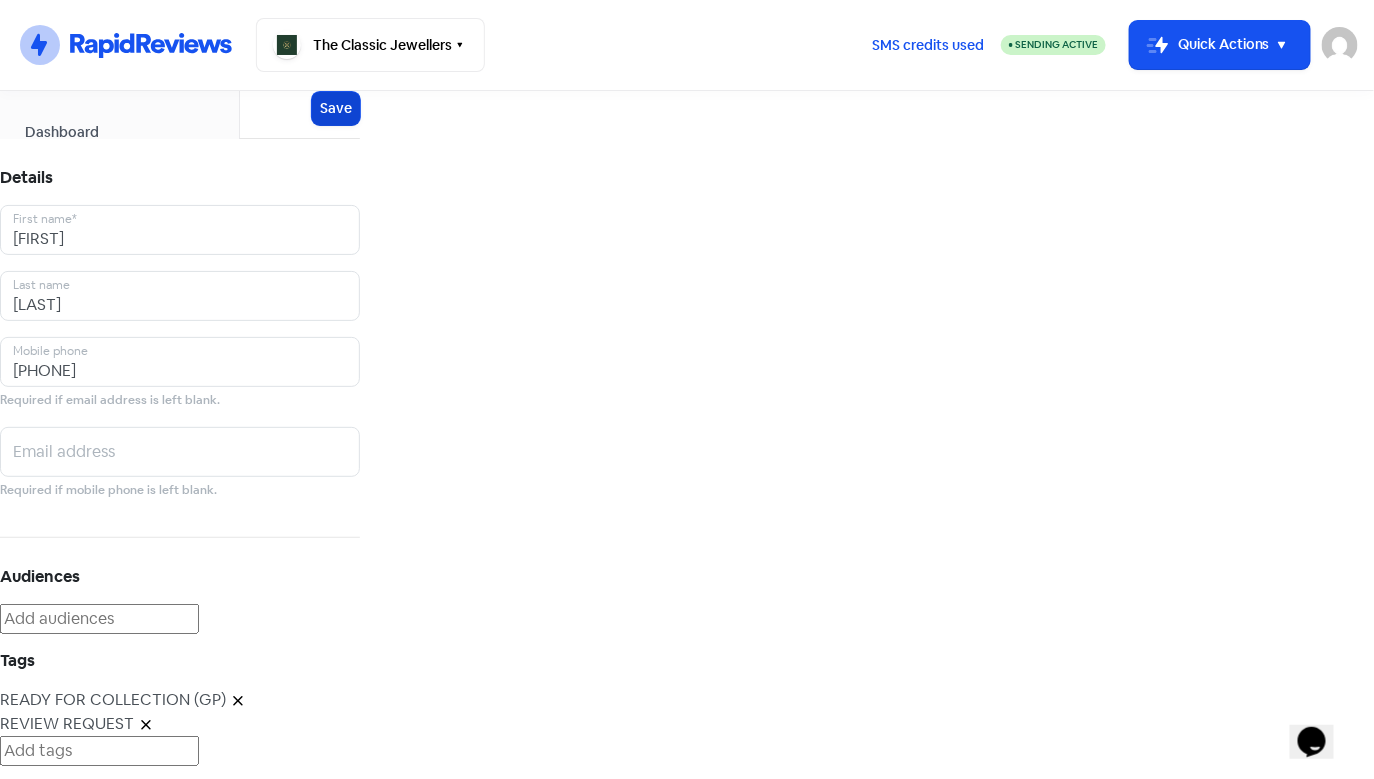 click on "Save" at bounding box center [336, 108] 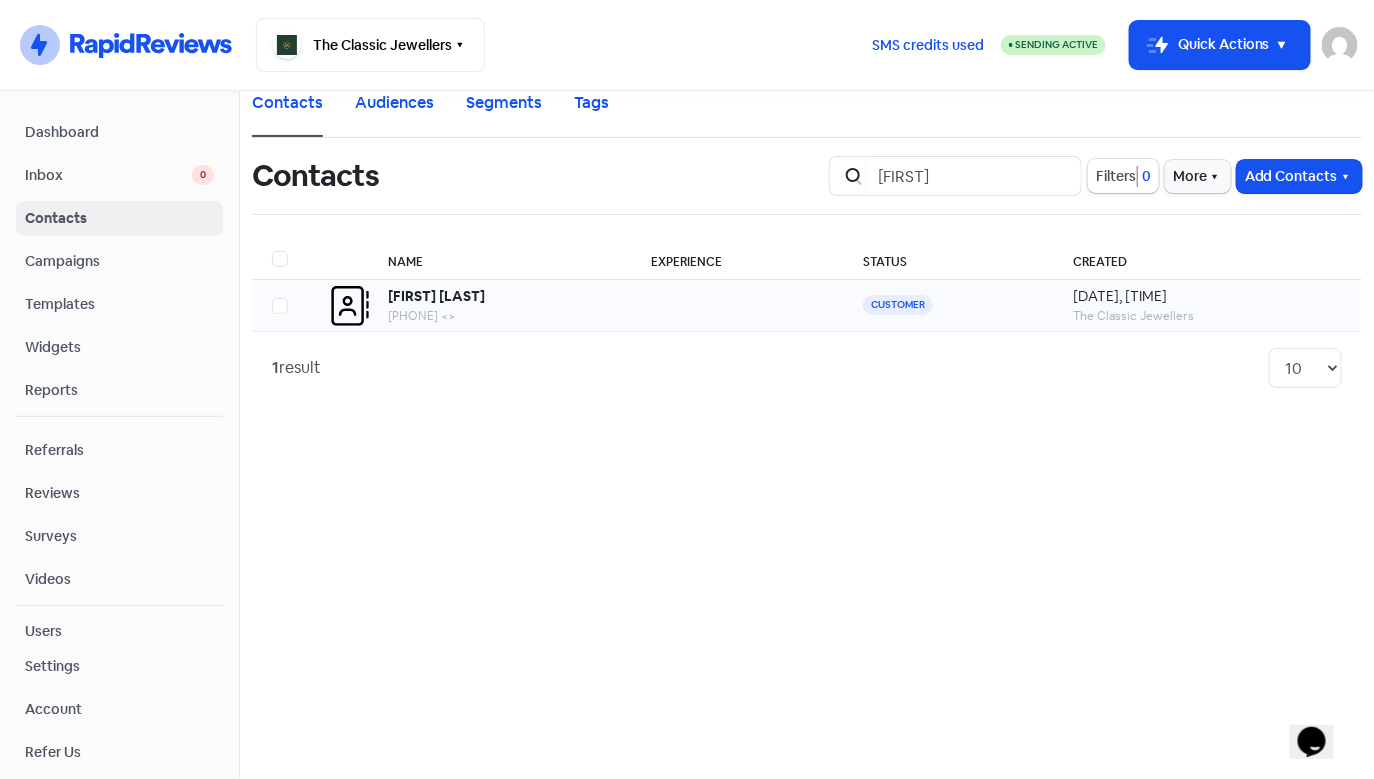 click on "[FIRST] [LAST]" at bounding box center [437, 296] 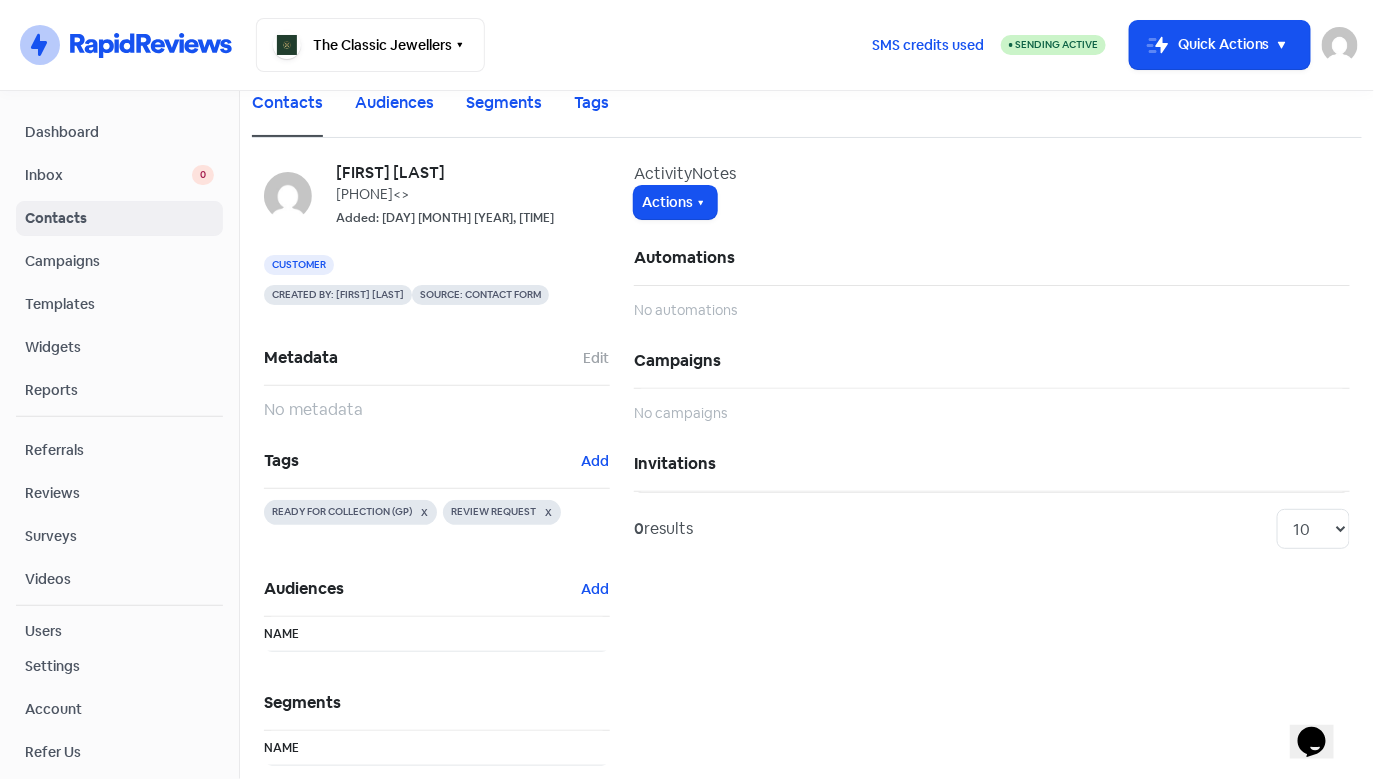click on "Contacts" at bounding box center [119, 218] 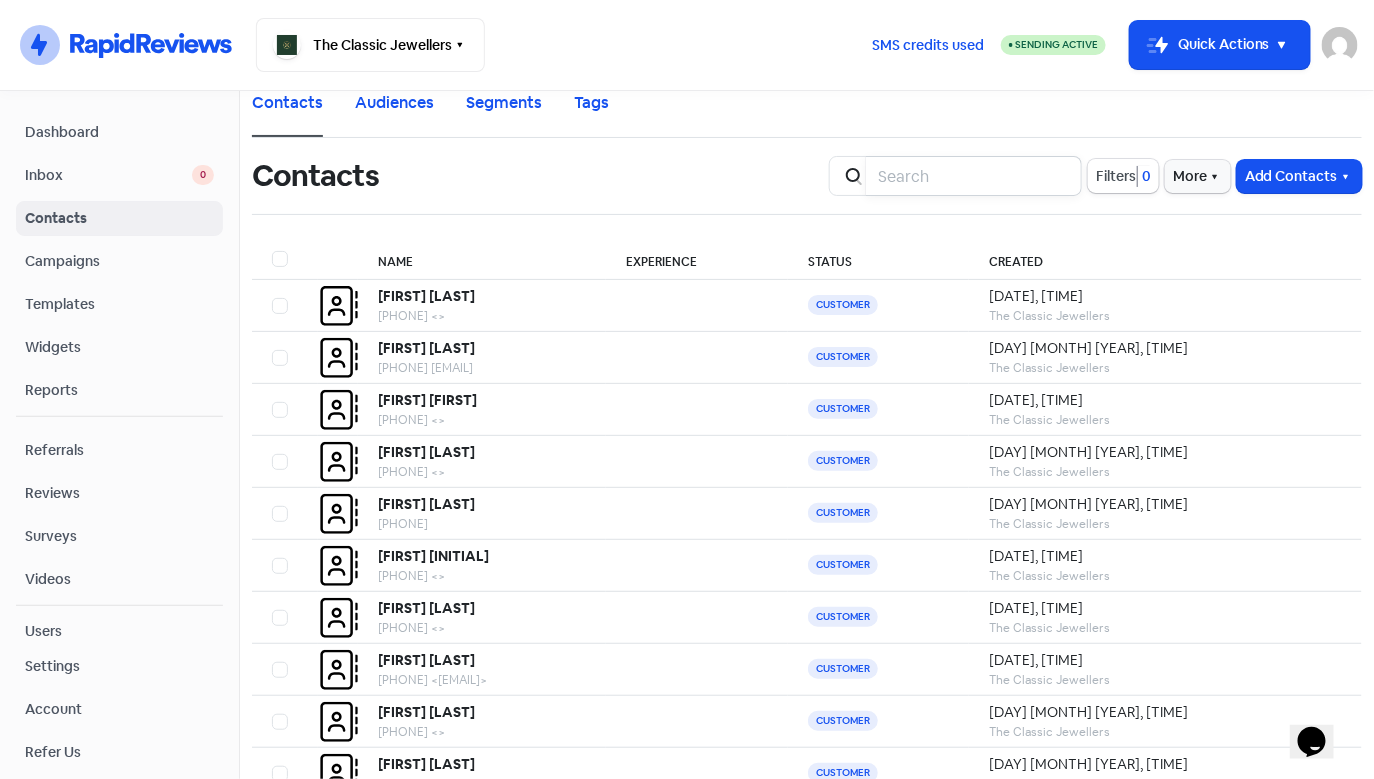 click at bounding box center (974, 176) 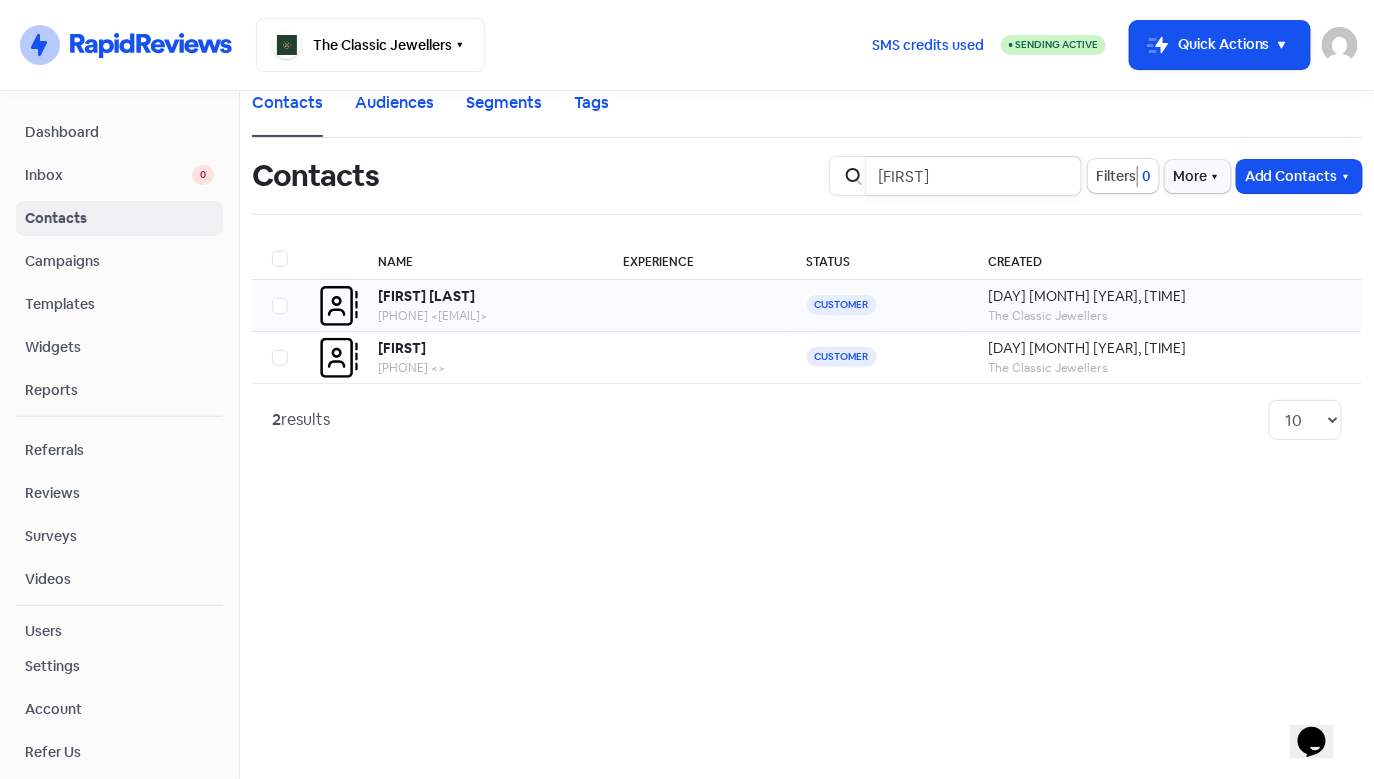 type on "[FIRST]" 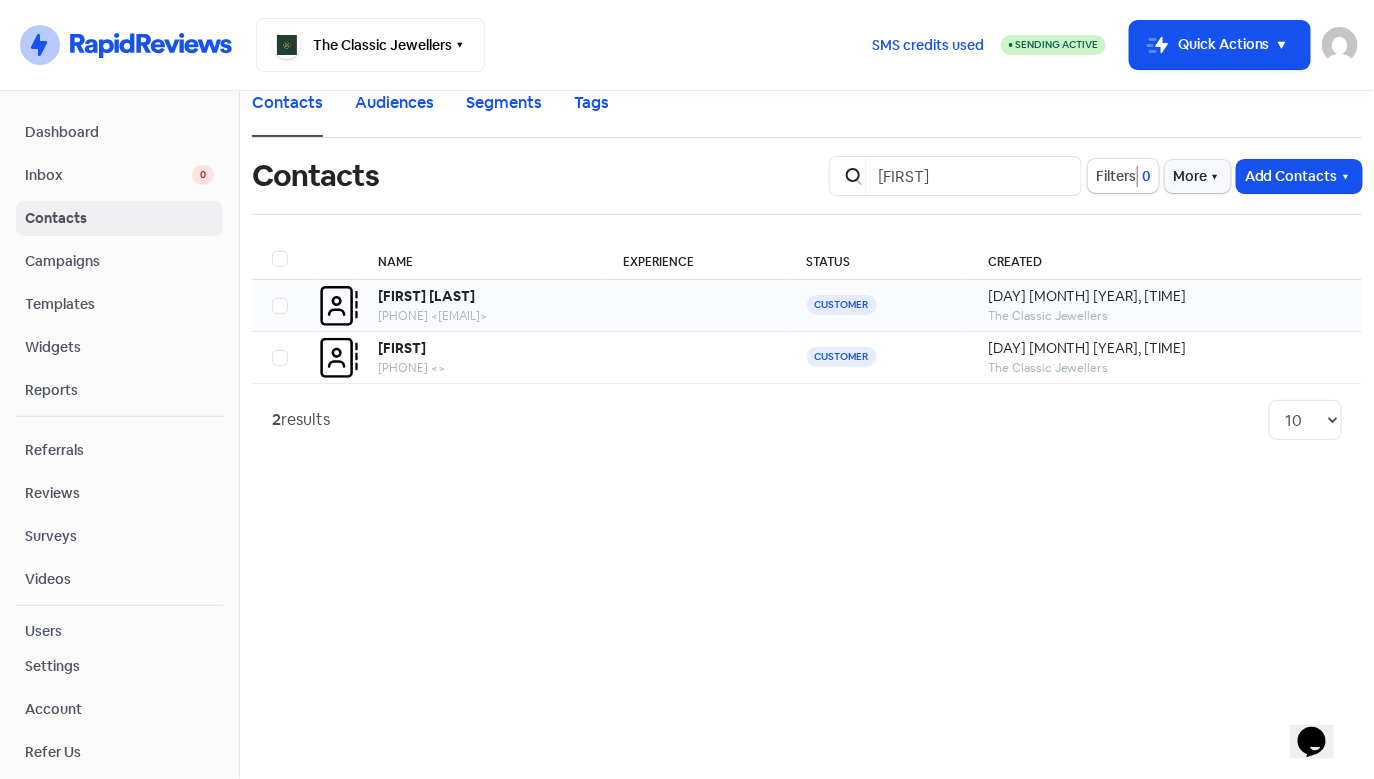 click on "[FIRST] [LAST]" at bounding box center [426, 296] 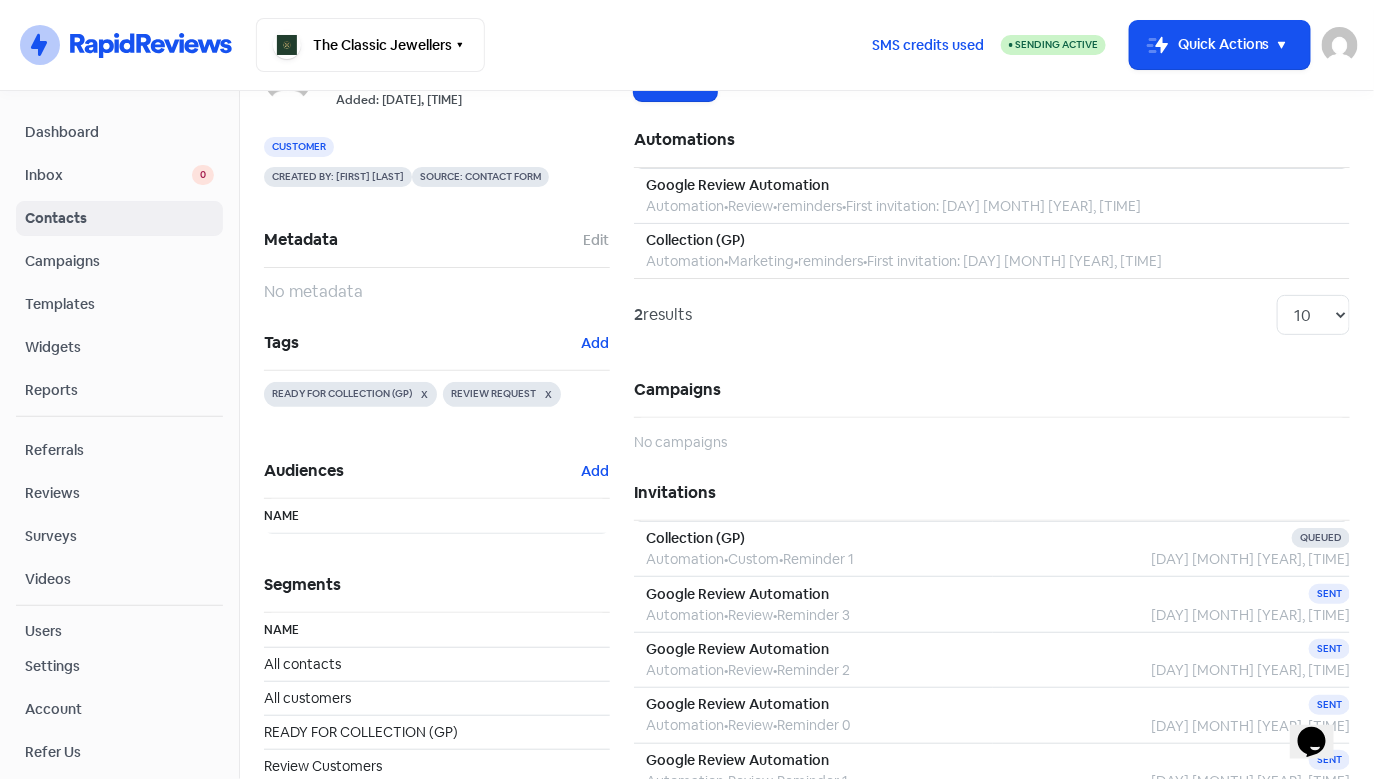 scroll, scrollTop: 252, scrollLeft: 0, axis: vertical 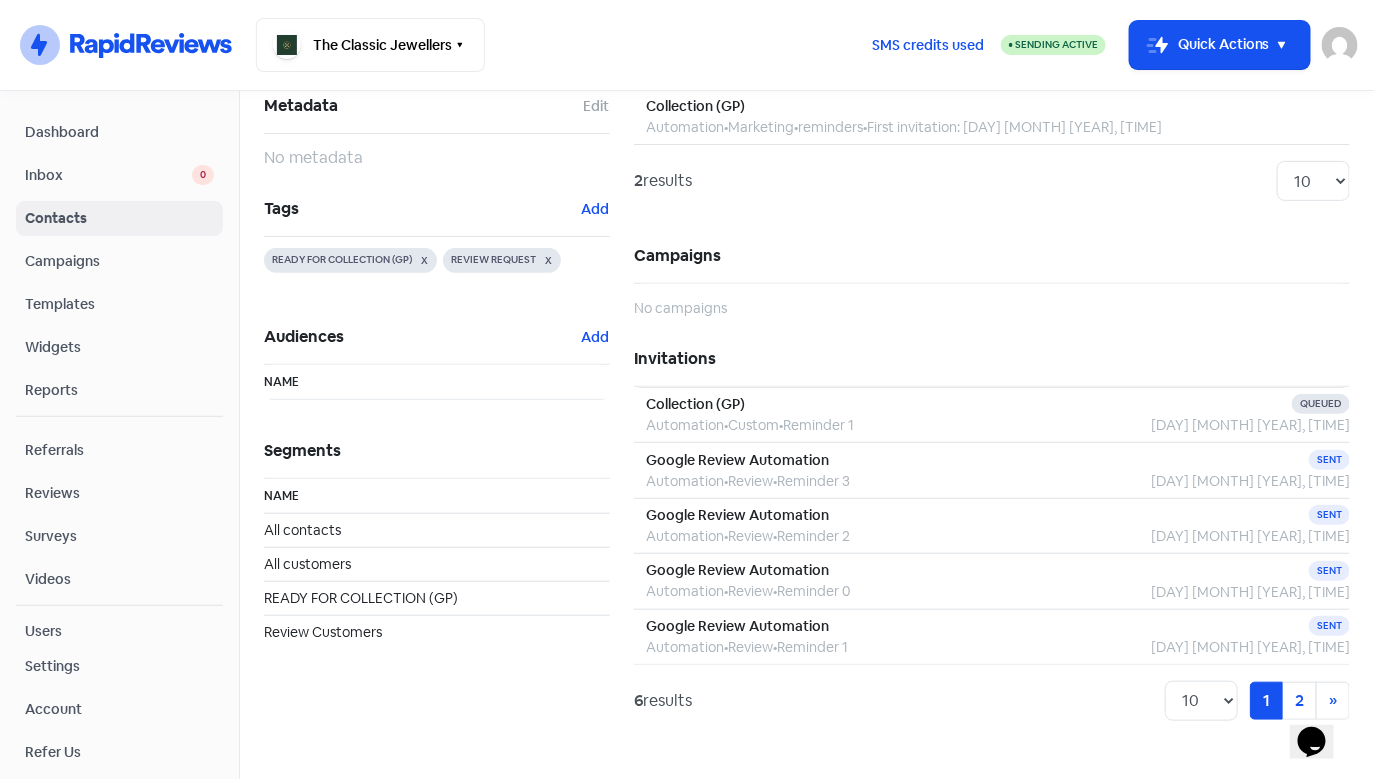 click on "Inbox" at bounding box center [108, 175] 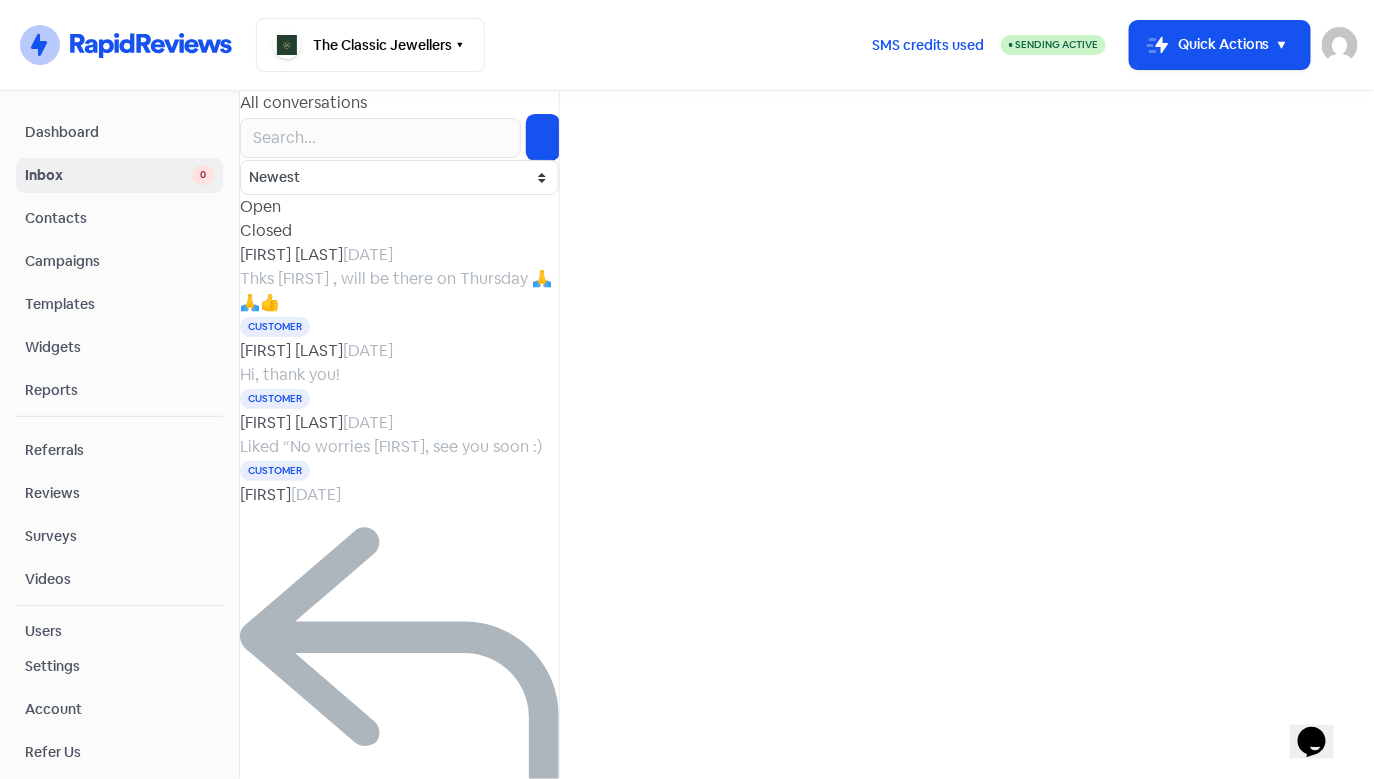 click on "Customer" at bounding box center (399, 327) 